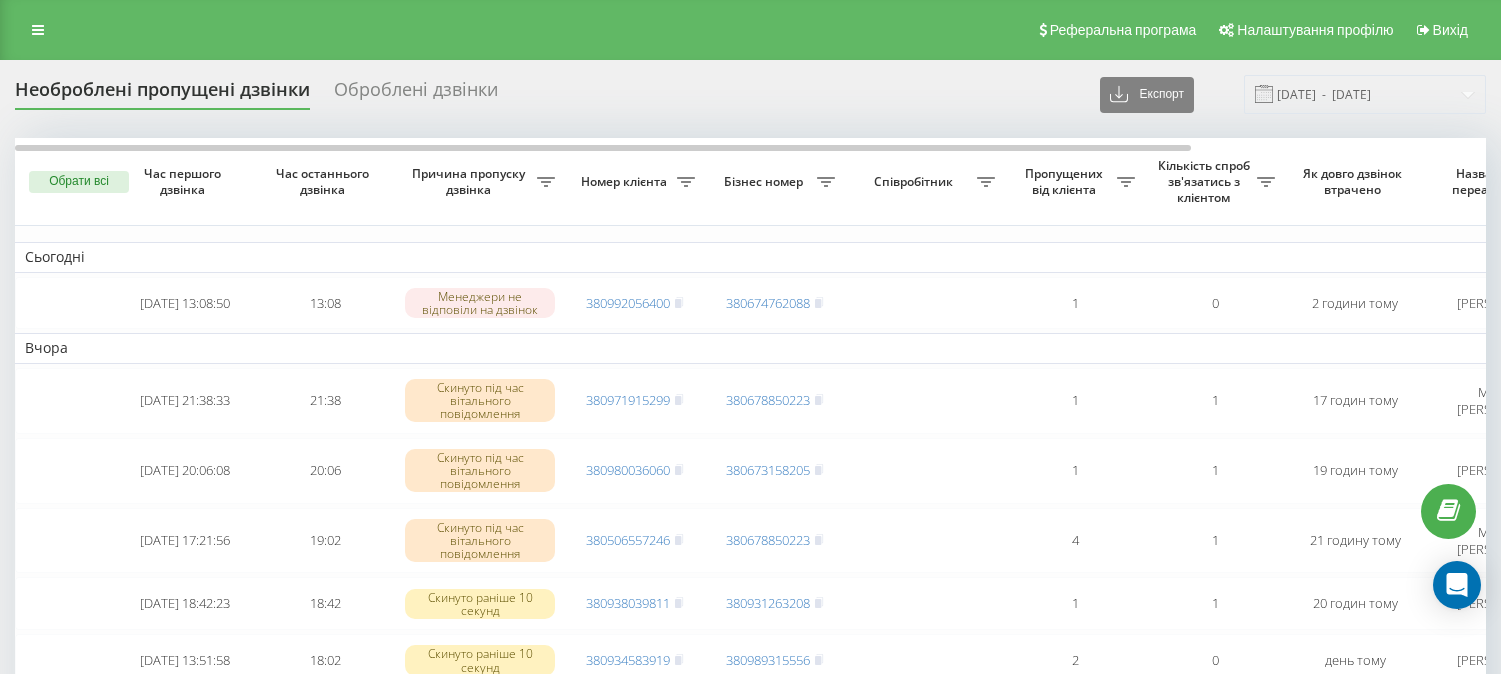 scroll, scrollTop: 0, scrollLeft: 0, axis: both 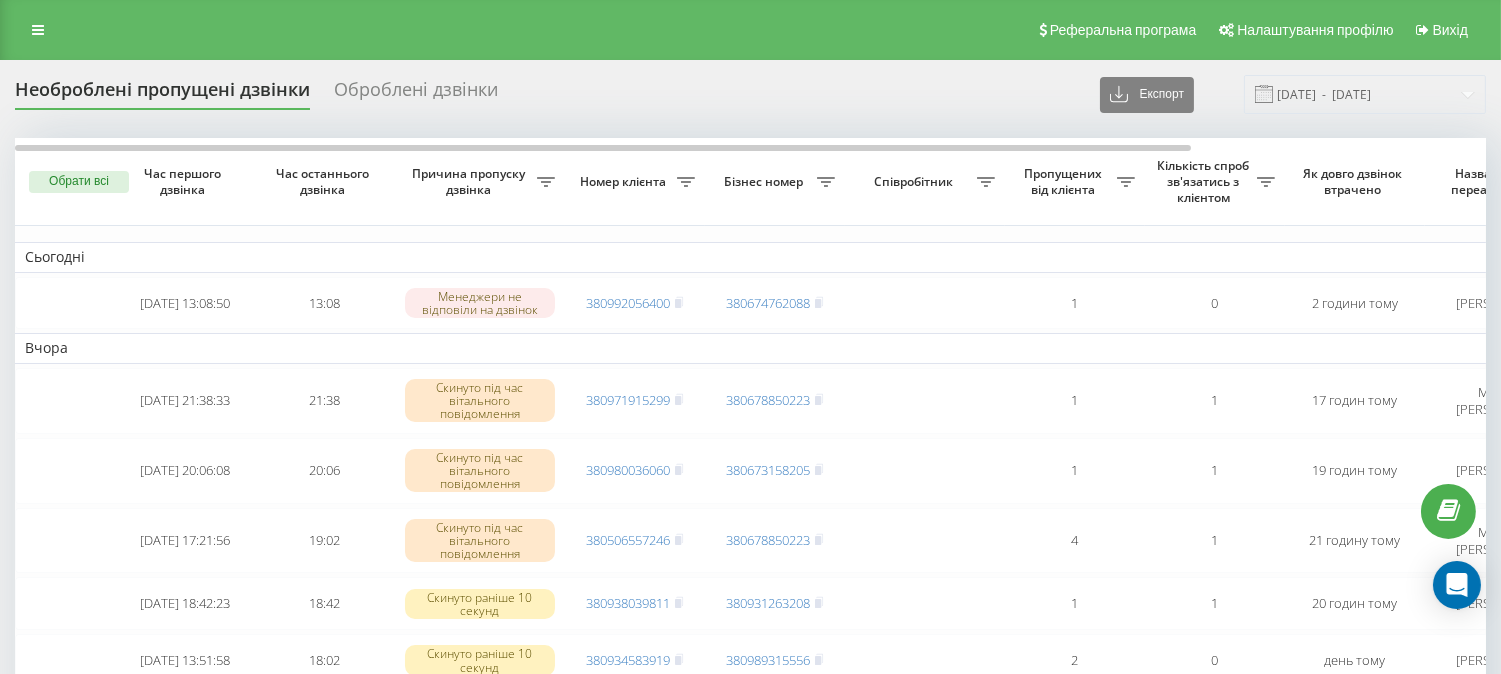 click at bounding box center [38, 30] 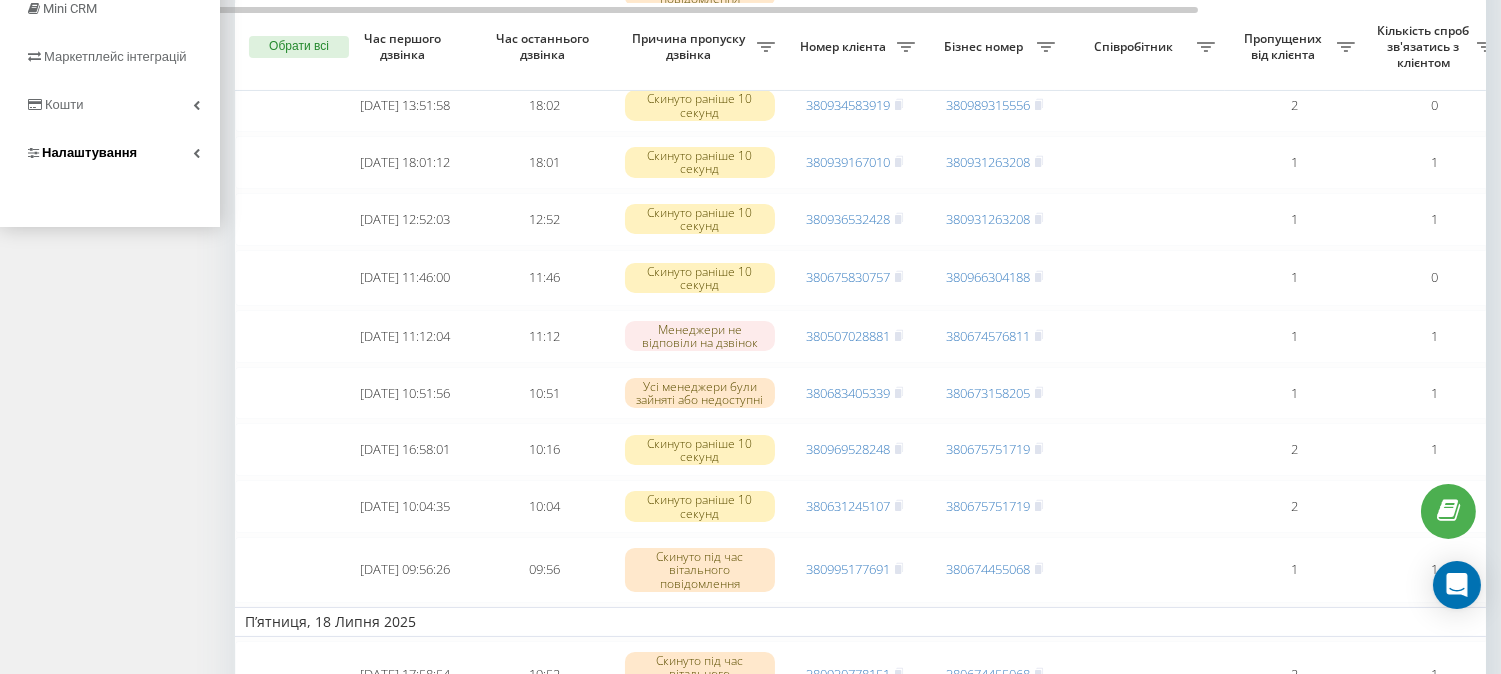 click on "Налаштування" at bounding box center (89, 152) 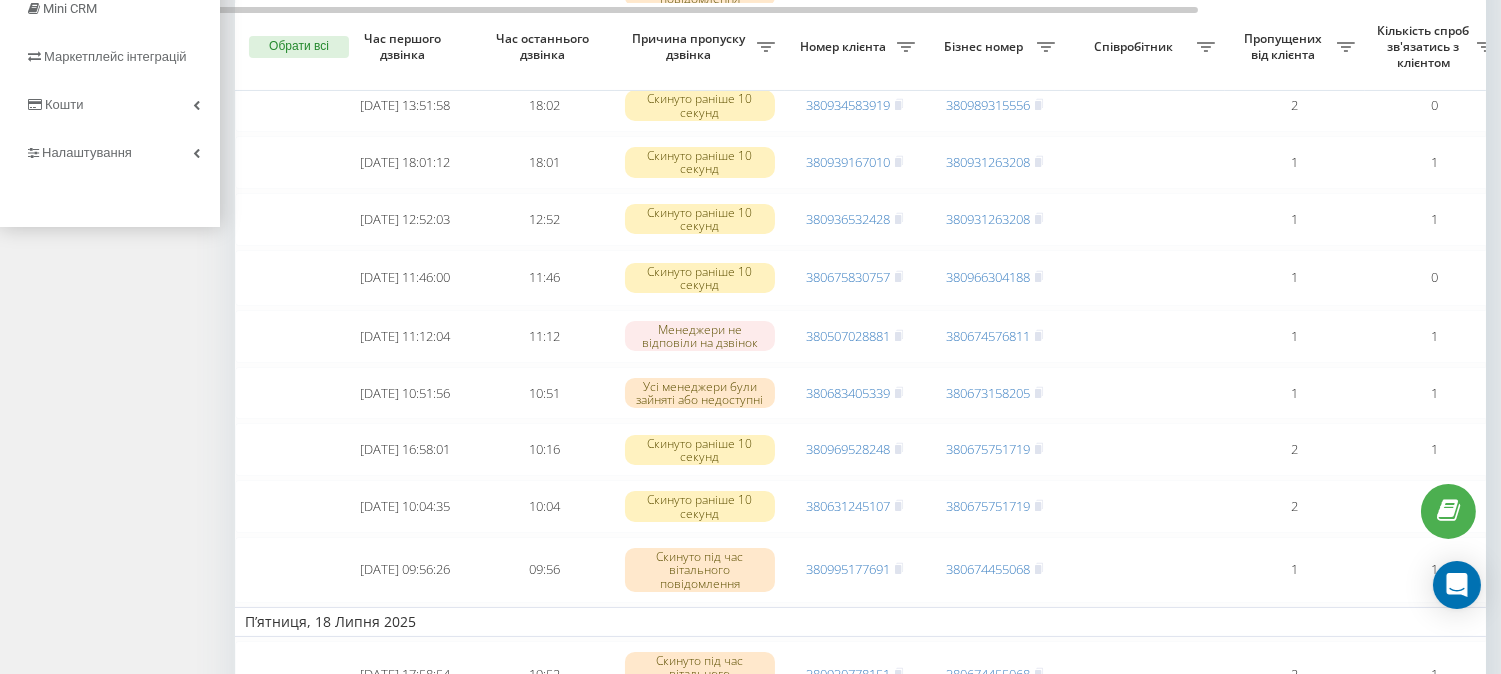 scroll, scrollTop: 335, scrollLeft: 0, axis: vertical 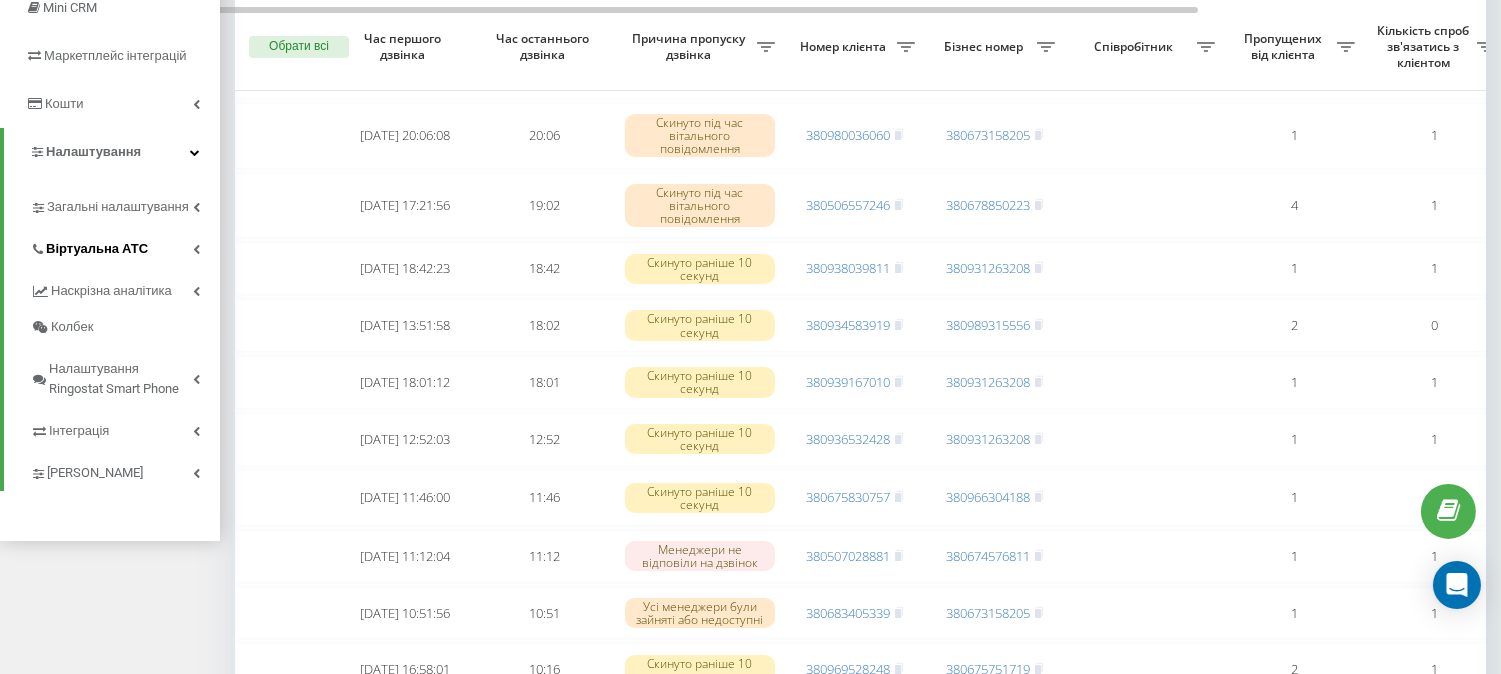 click on "Віртуальна АТС" at bounding box center (97, 249) 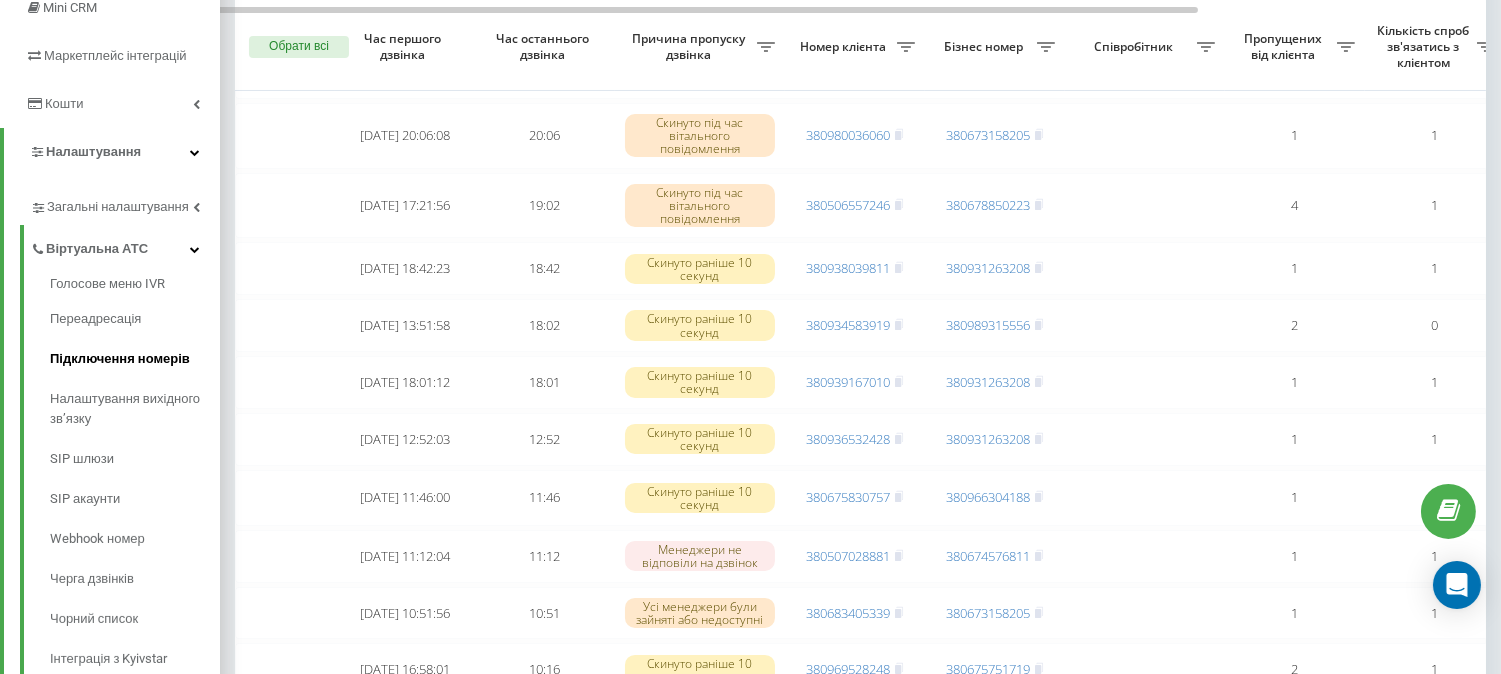 click on "Підключення номерів" at bounding box center [135, 359] 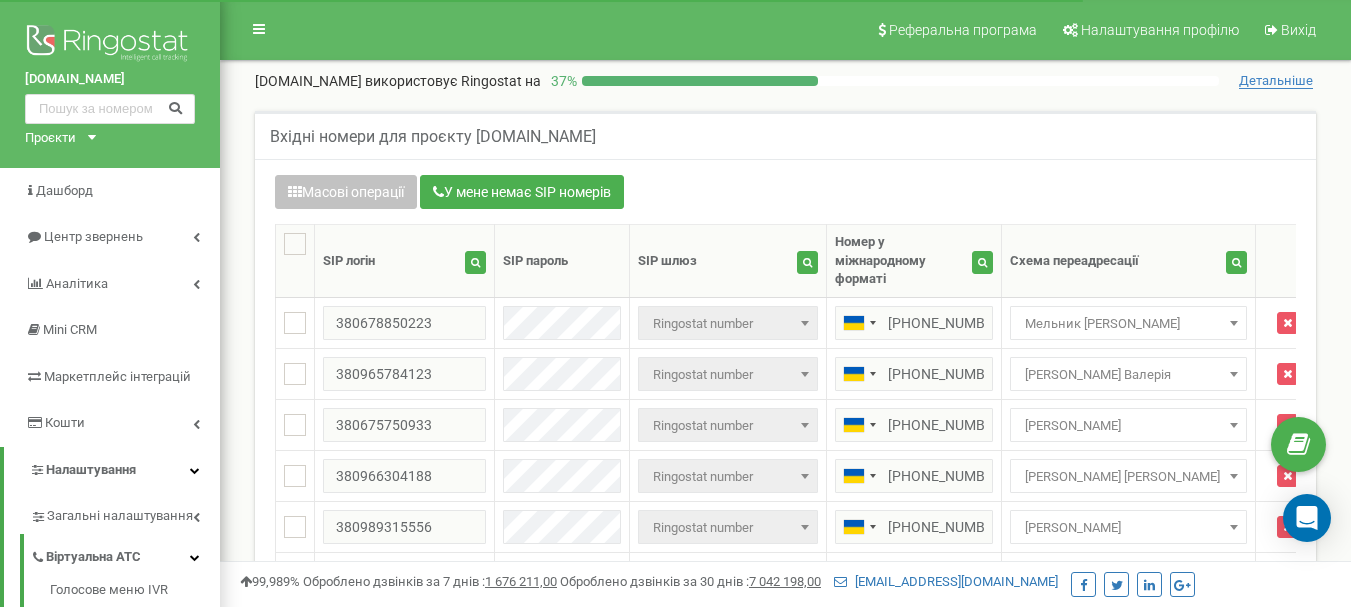 scroll, scrollTop: 600, scrollLeft: 0, axis: vertical 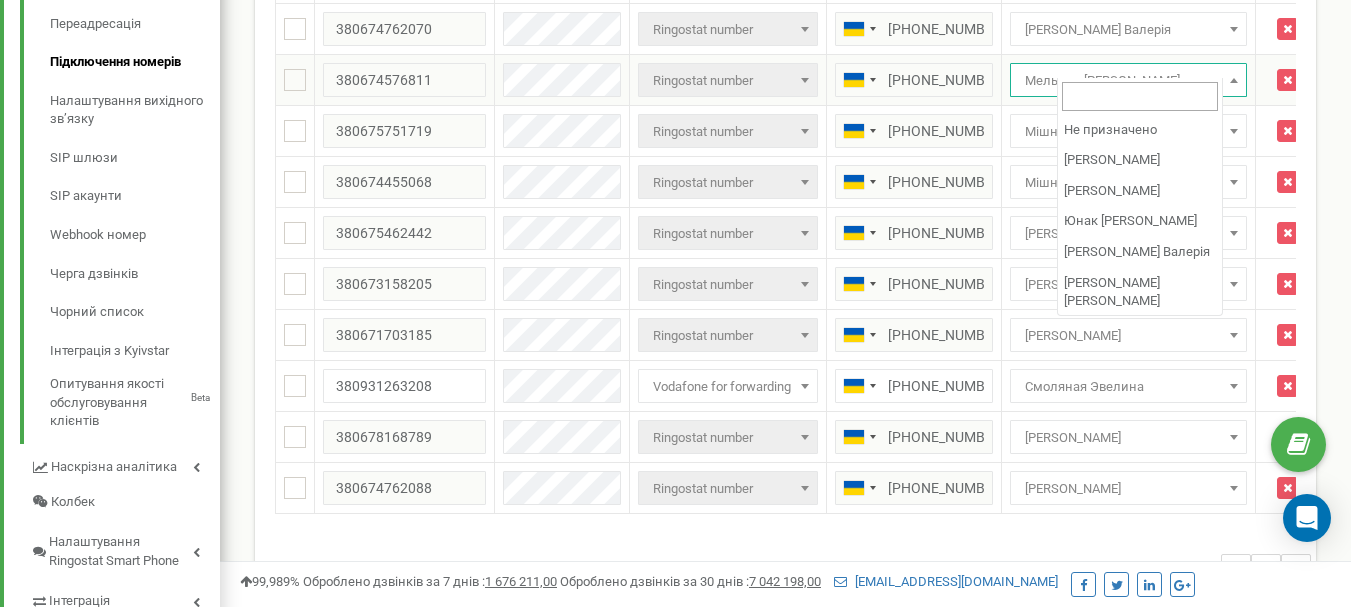 click on "Мельник [PERSON_NAME]" at bounding box center (1128, 81) 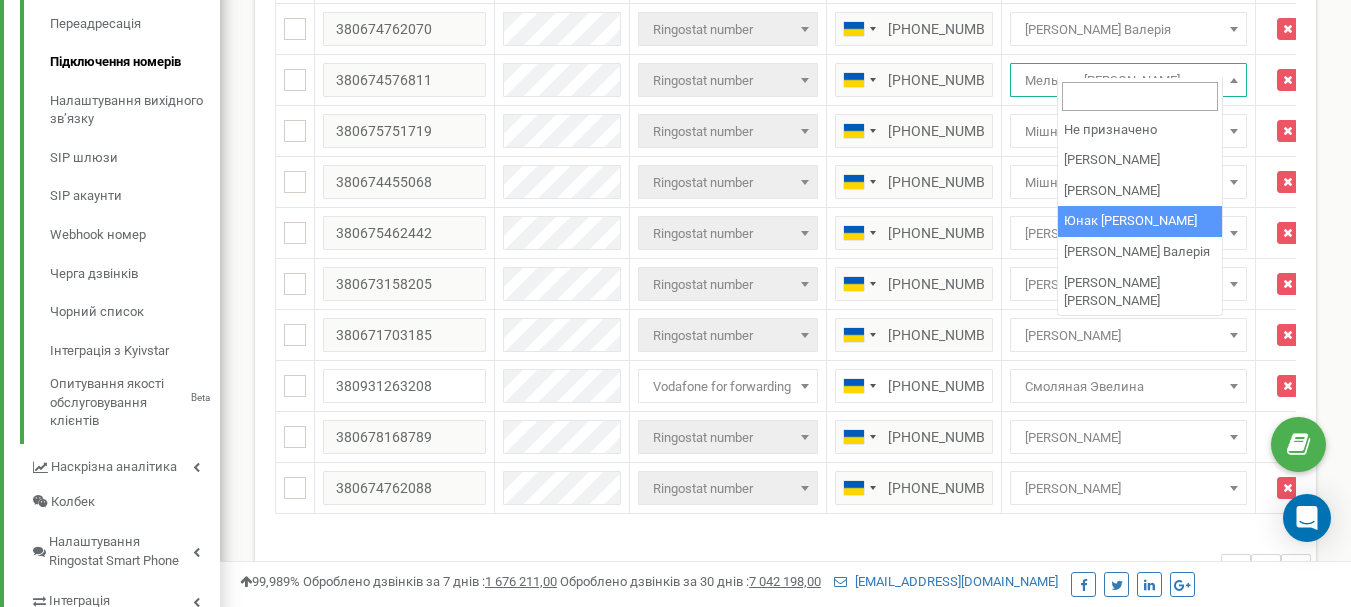 select on "70498" 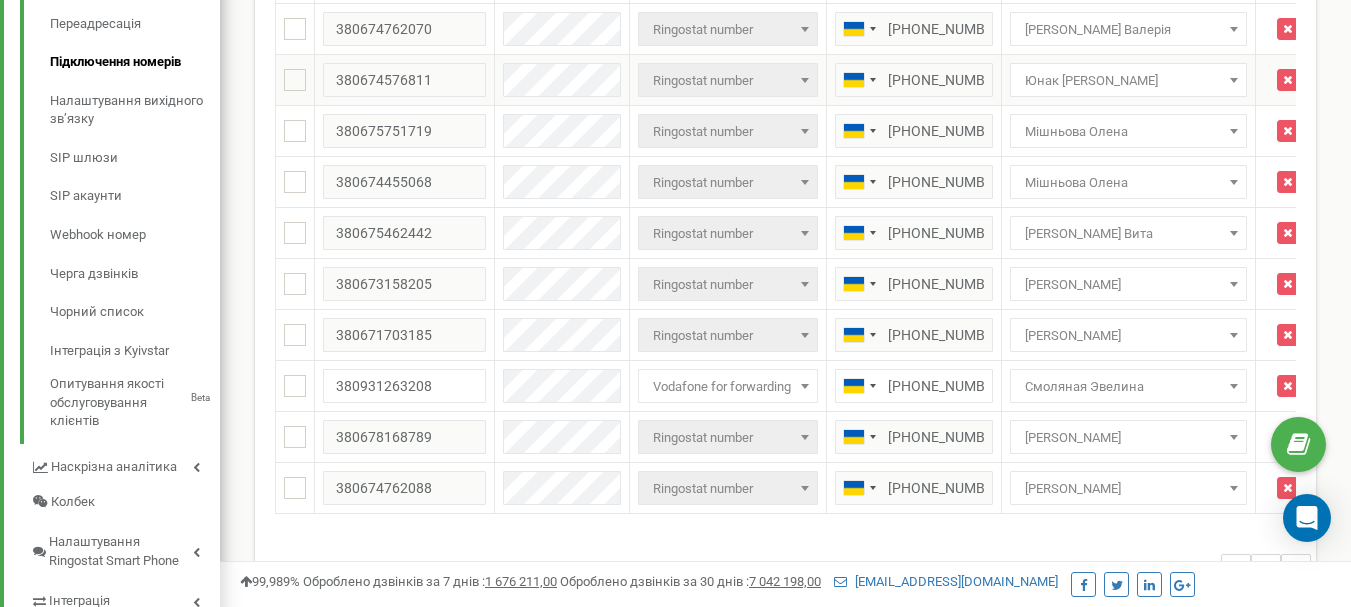 click on "Юнак [PERSON_NAME]" at bounding box center (1128, 81) 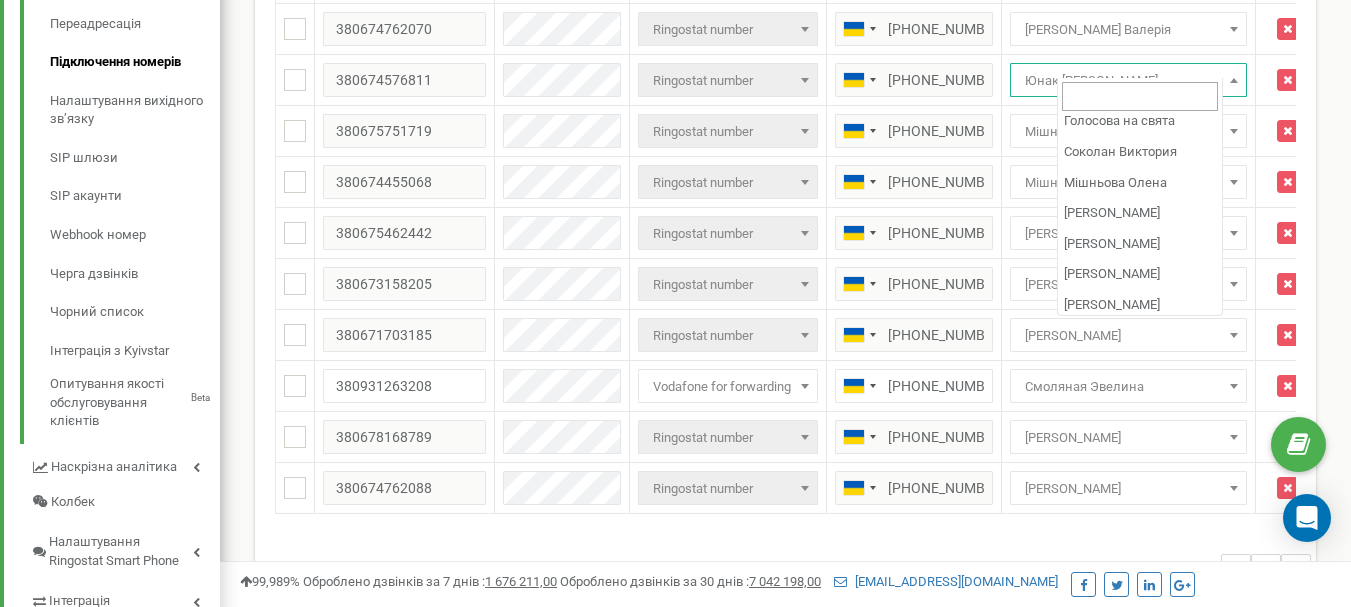scroll, scrollTop: 380, scrollLeft: 0, axis: vertical 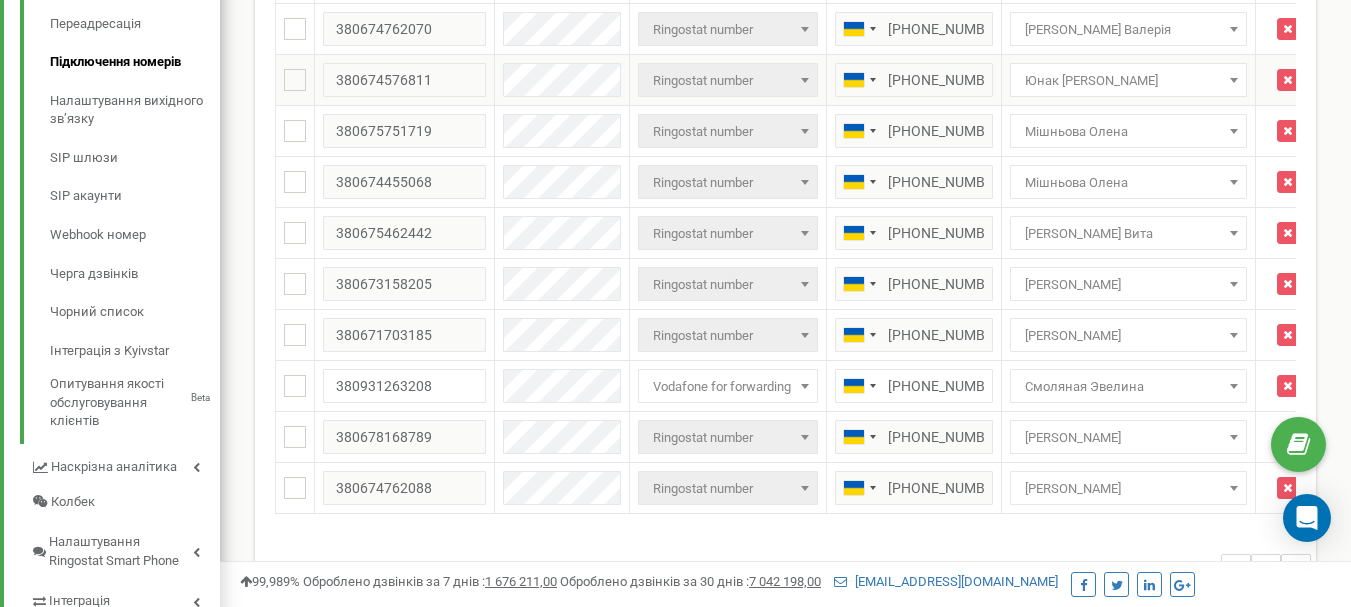 click on "Юнак [PERSON_NAME]" at bounding box center (1128, 81) 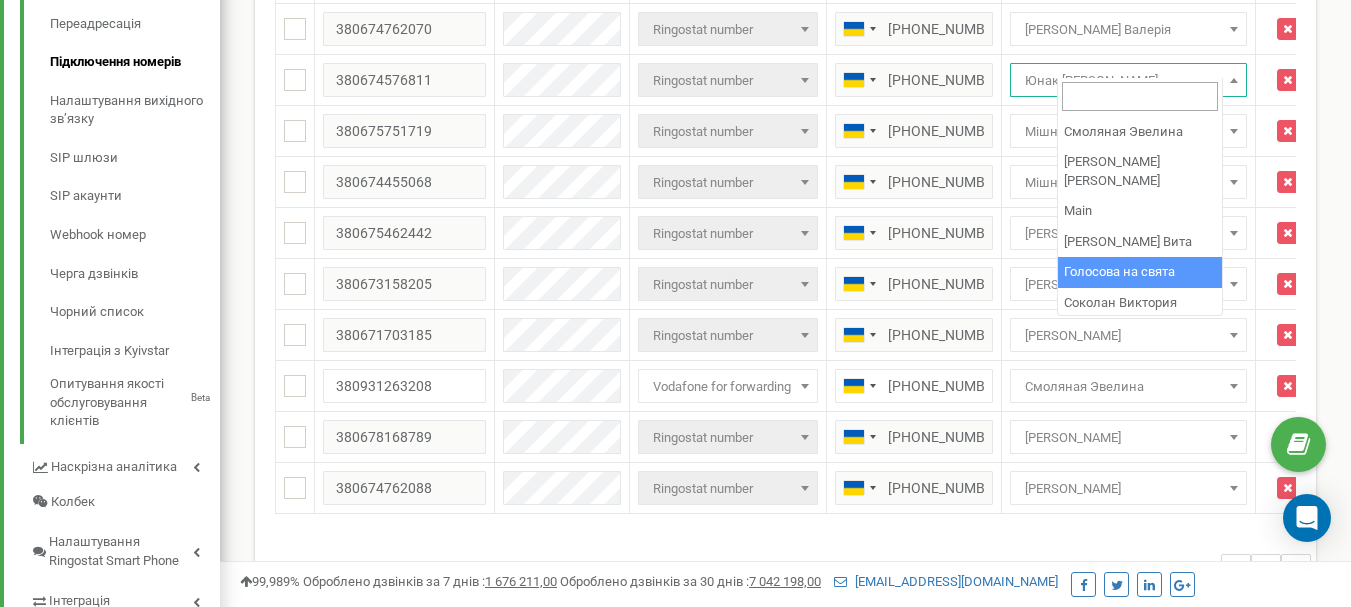 scroll, scrollTop: 300, scrollLeft: 0, axis: vertical 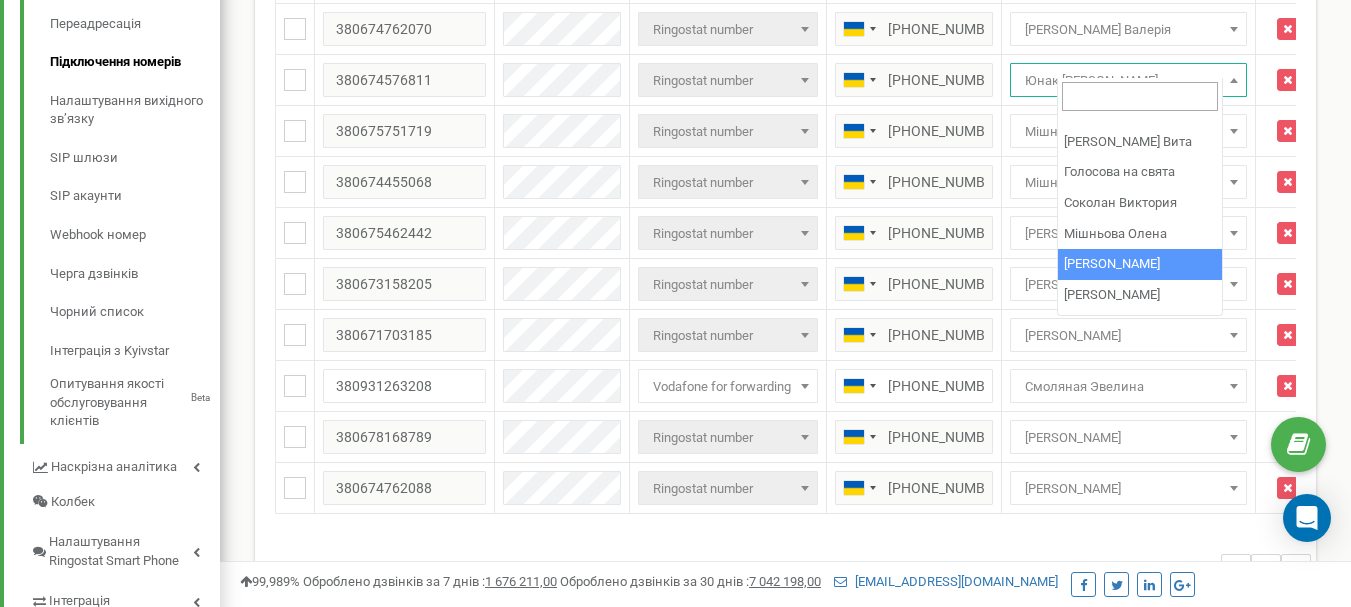 select on "119946" 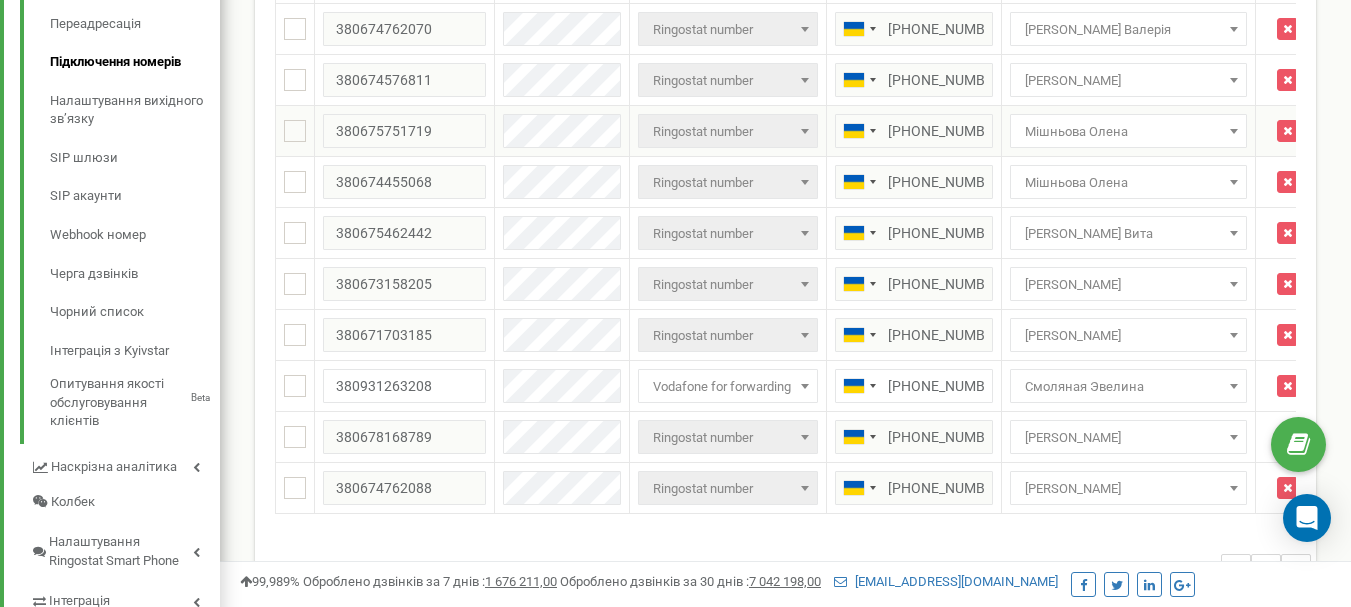 click on "Мішньова Олена" at bounding box center (1128, 132) 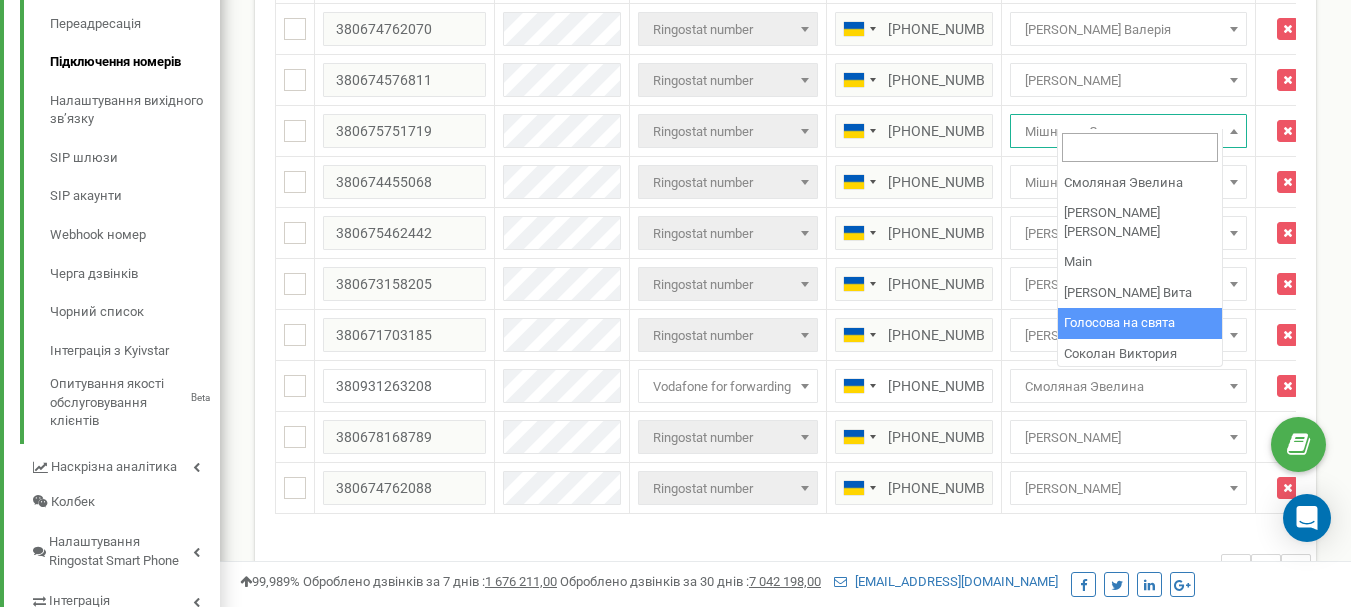 scroll, scrollTop: 300, scrollLeft: 0, axis: vertical 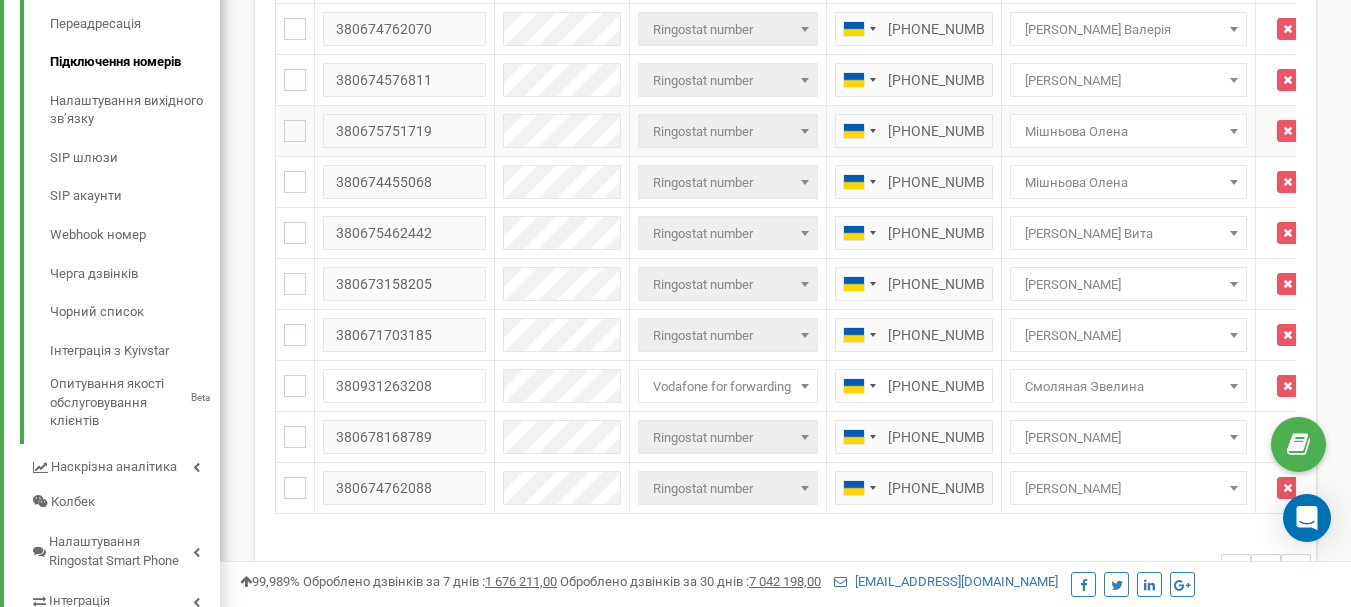 click on "Мішньова Олена" at bounding box center (1128, 132) 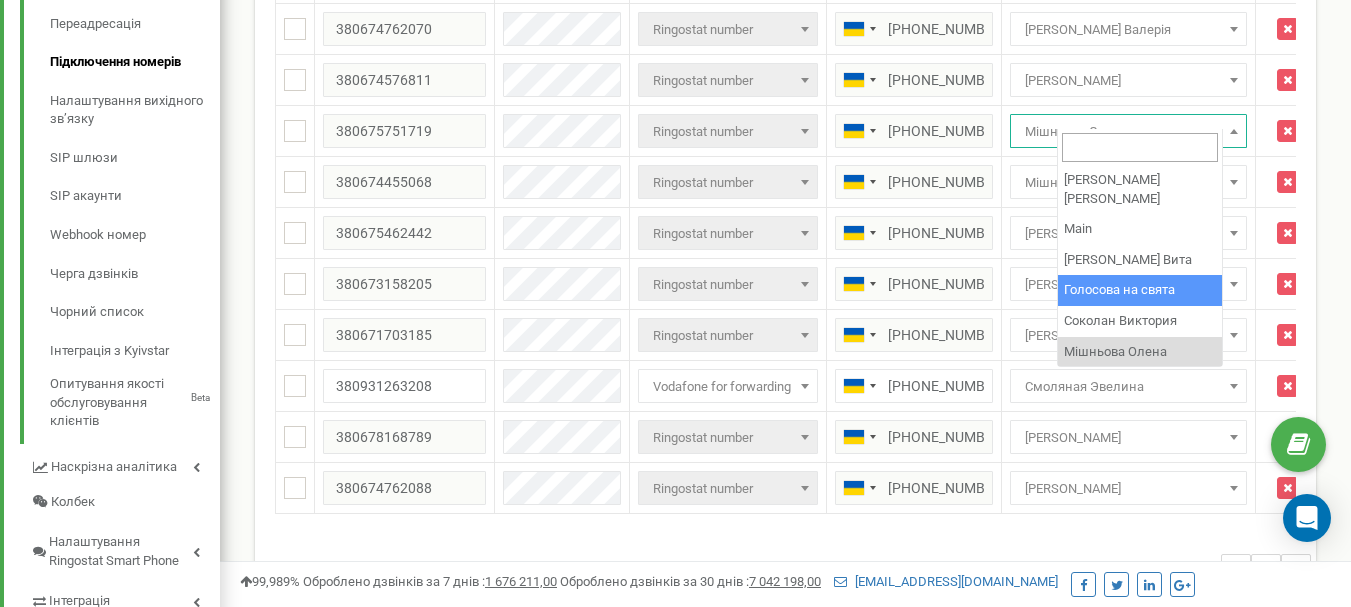 scroll, scrollTop: 300, scrollLeft: 0, axis: vertical 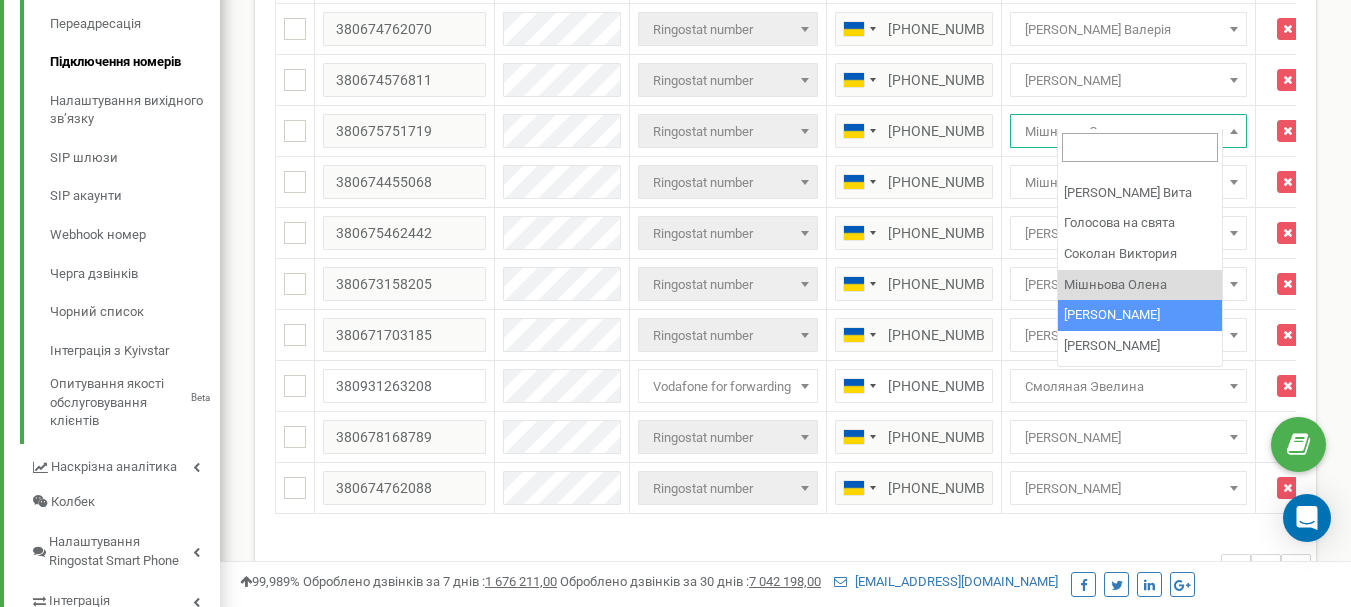 select on "119946" 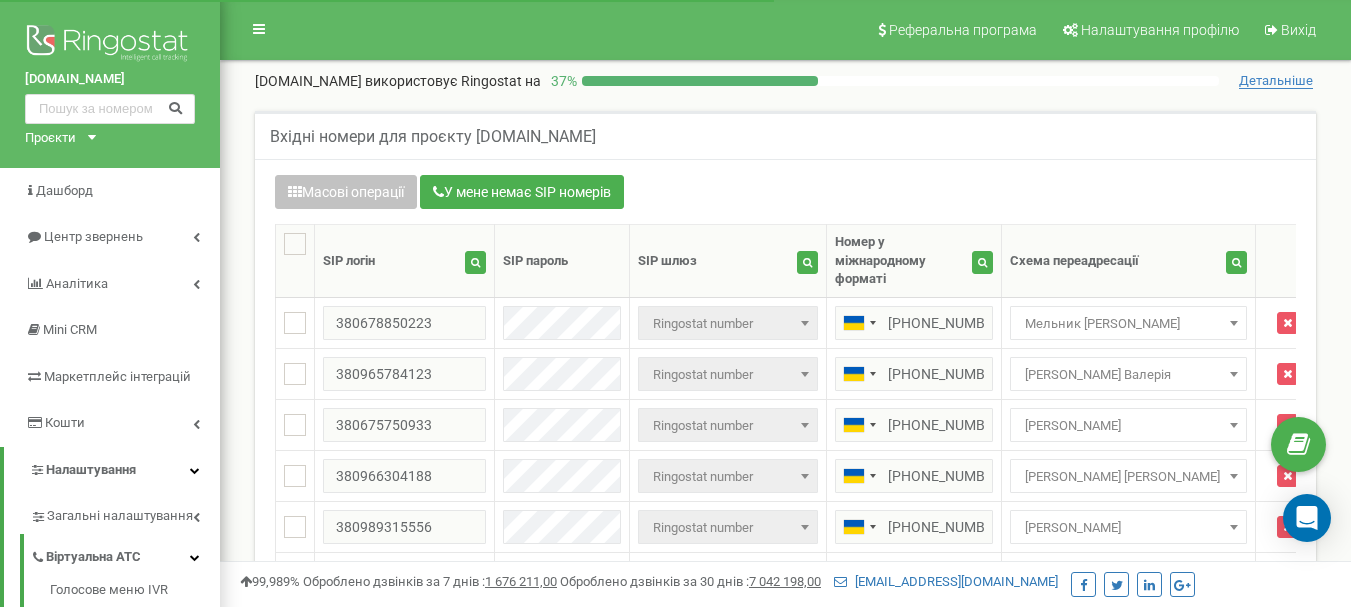 scroll, scrollTop: 600, scrollLeft: 0, axis: vertical 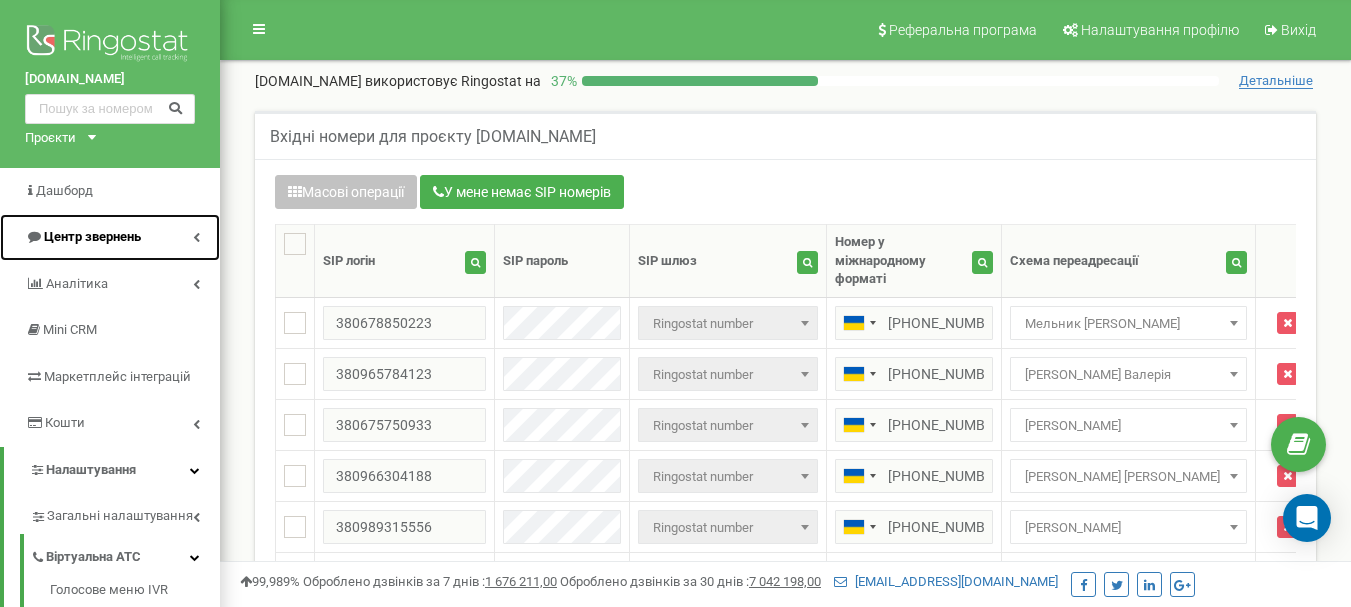 click on "Центр звернень" at bounding box center [110, 237] 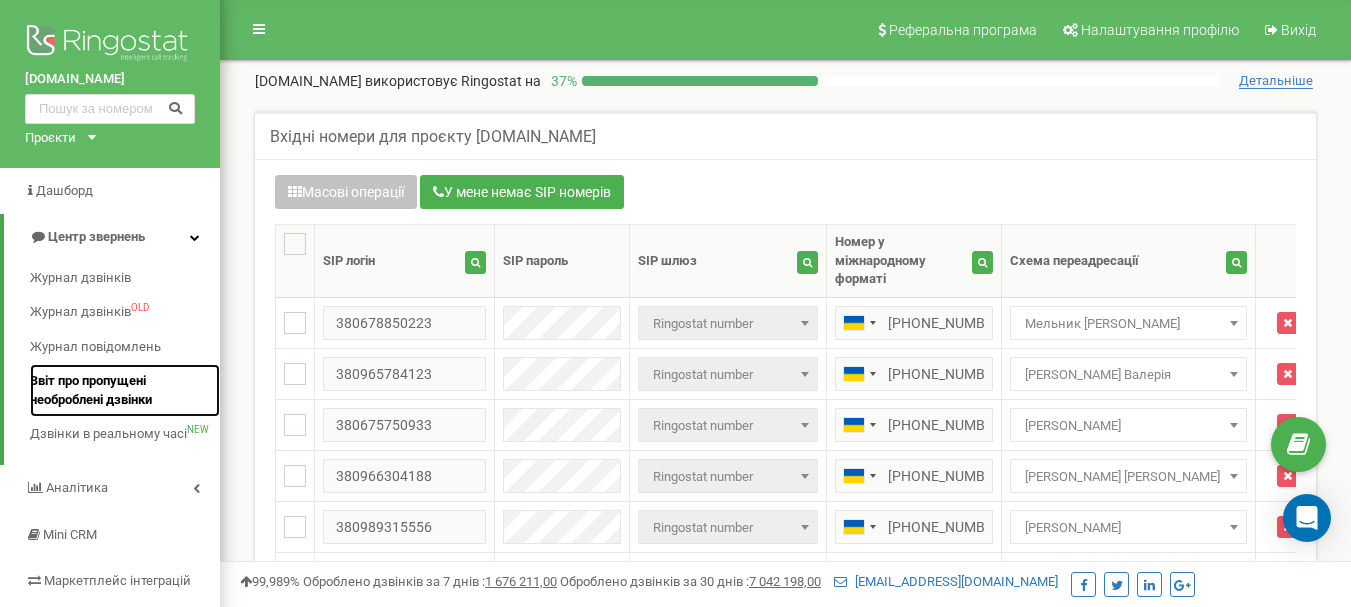 click on "Звіт про пропущені необроблені дзвінки" at bounding box center (120, 390) 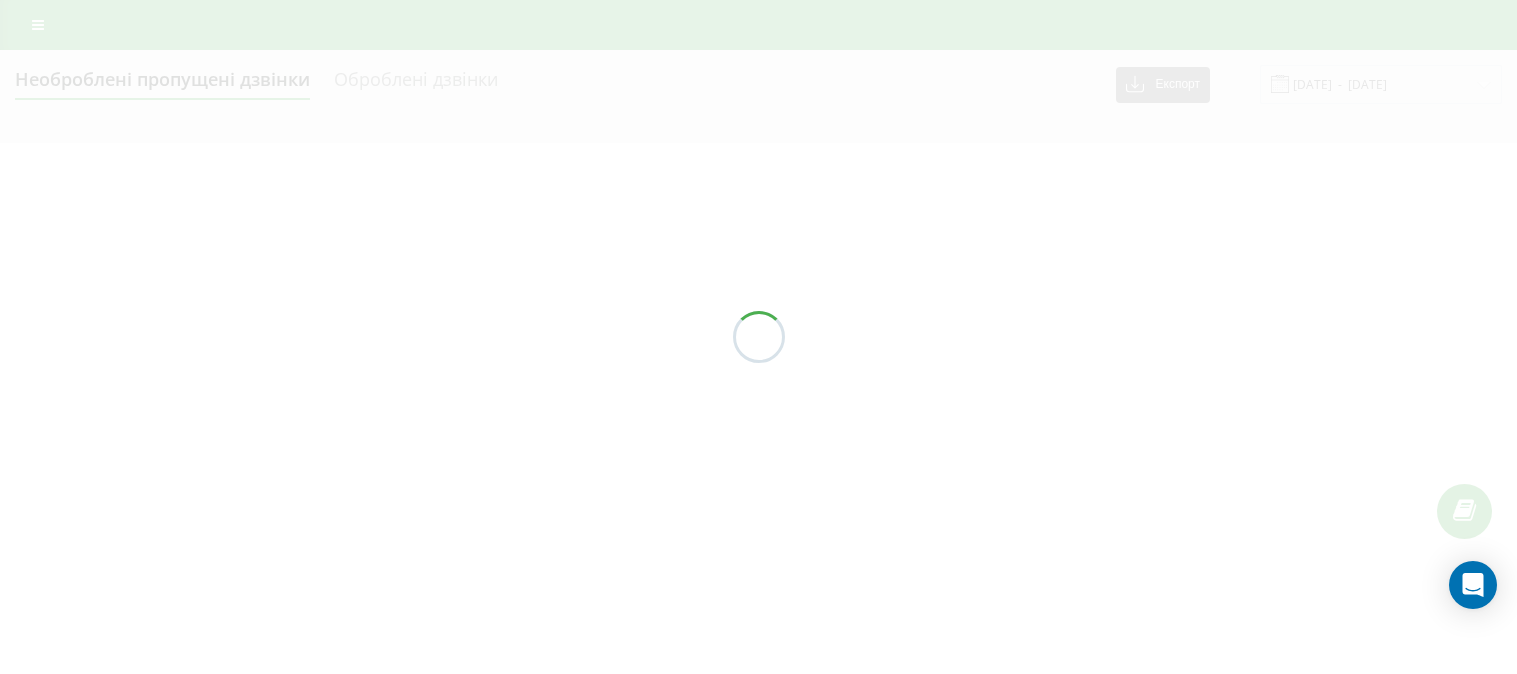 scroll, scrollTop: 0, scrollLeft: 0, axis: both 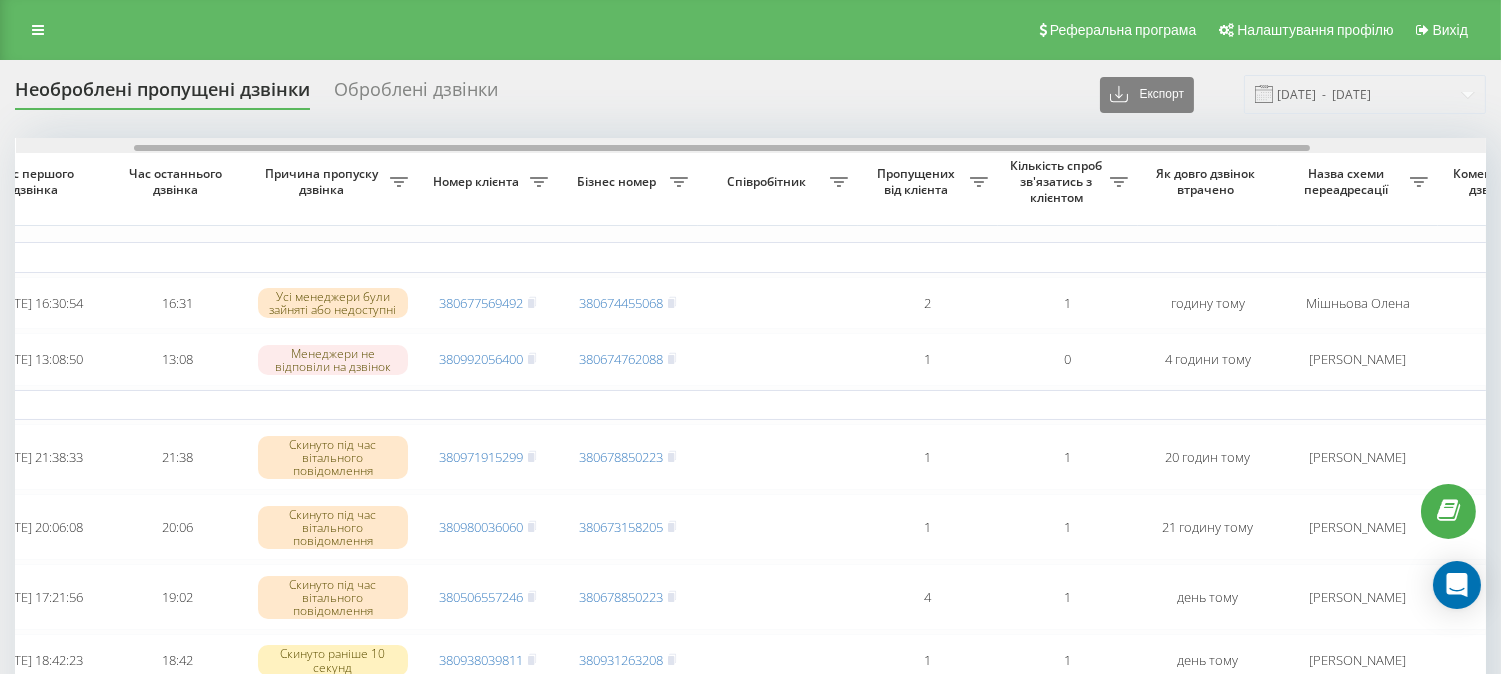 drag, startPoint x: 542, startPoint y: 148, endPoint x: 660, endPoint y: 154, distance: 118.15244 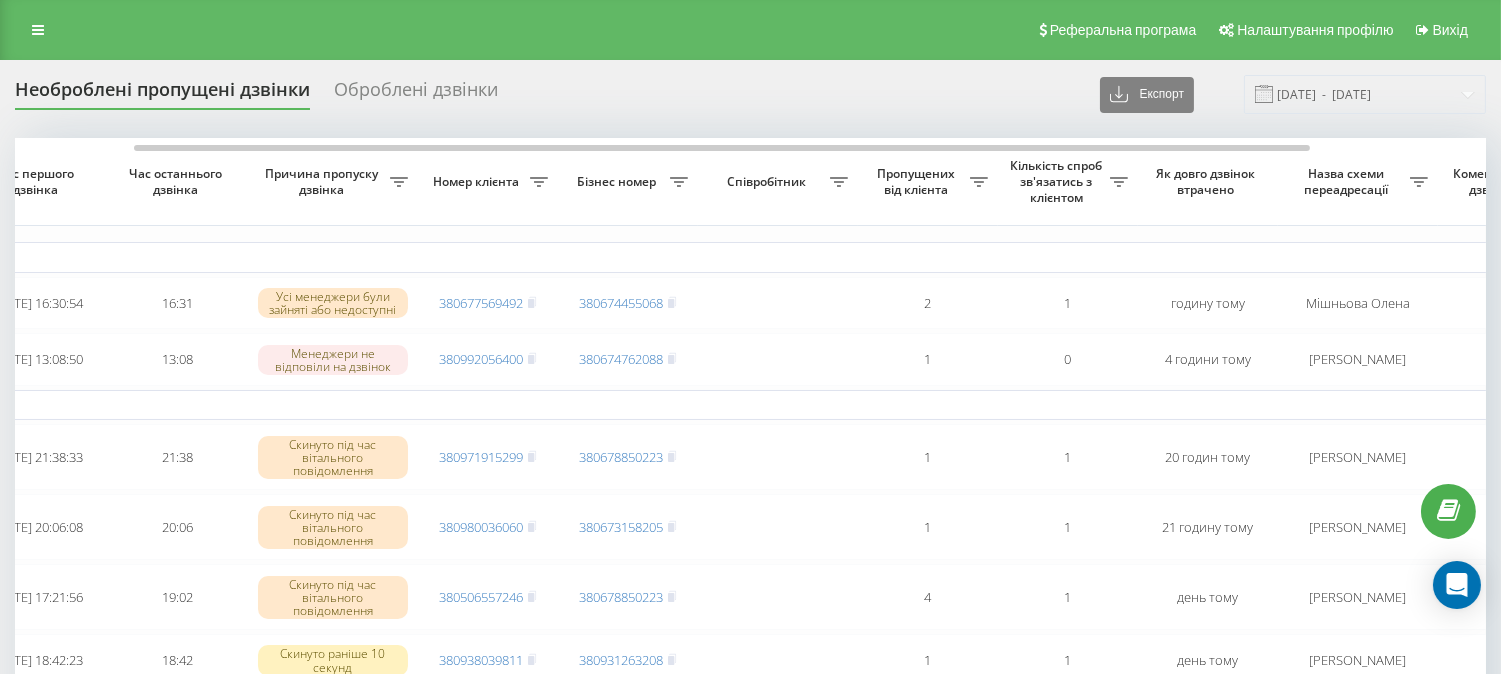 click on "Реферальна програма Налаштування профілю Вихід" at bounding box center (750, 30) 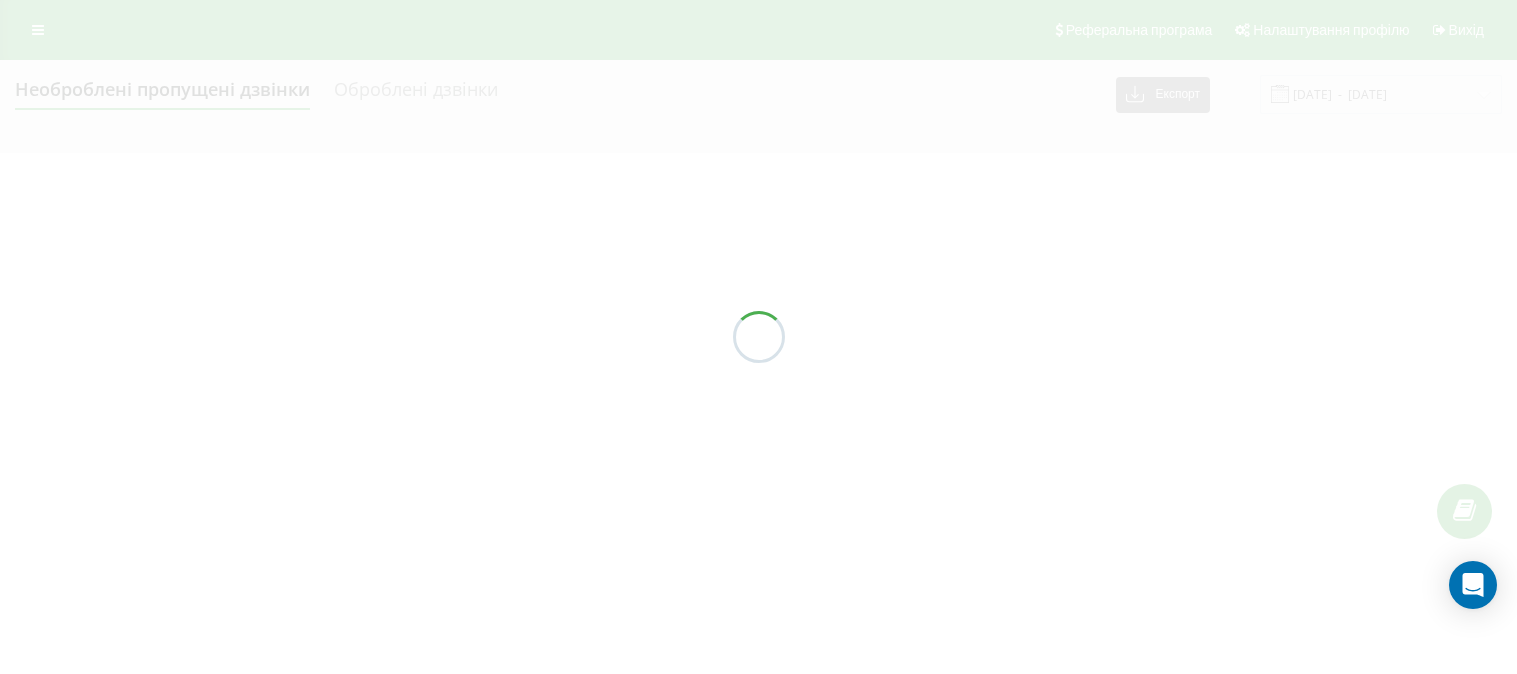 scroll, scrollTop: 0, scrollLeft: 0, axis: both 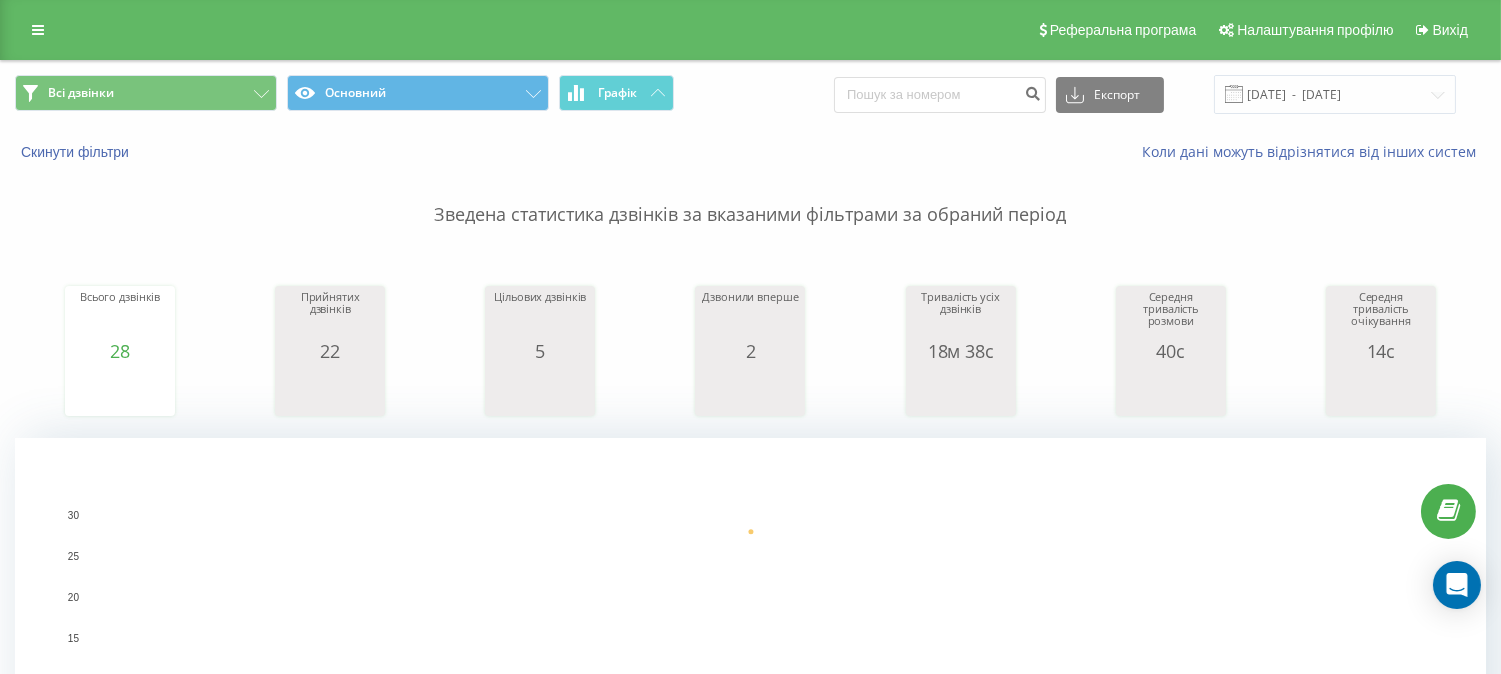 click on "Реферальна програма Налаштування профілю Вихід" at bounding box center [750, 30] 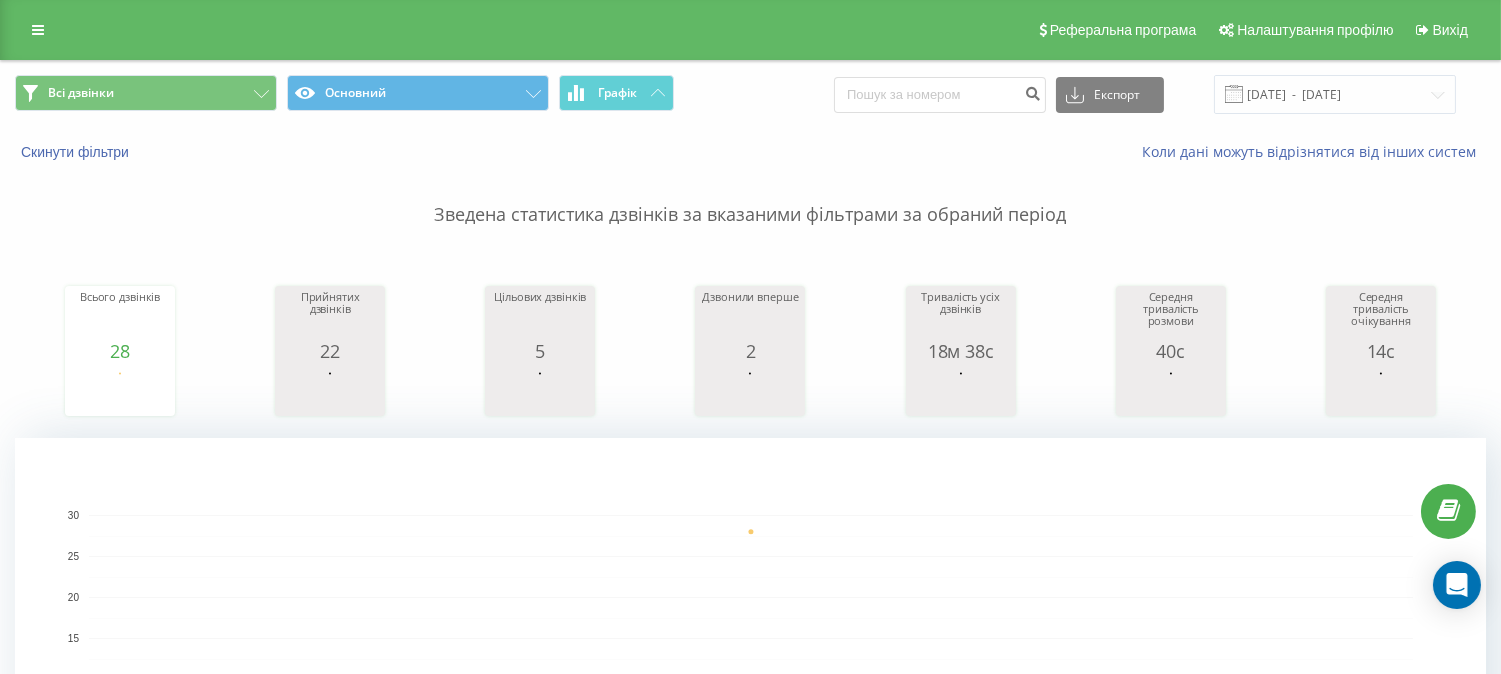 click on "Реферальна програма Налаштування профілю Вихід" at bounding box center (750, 30) 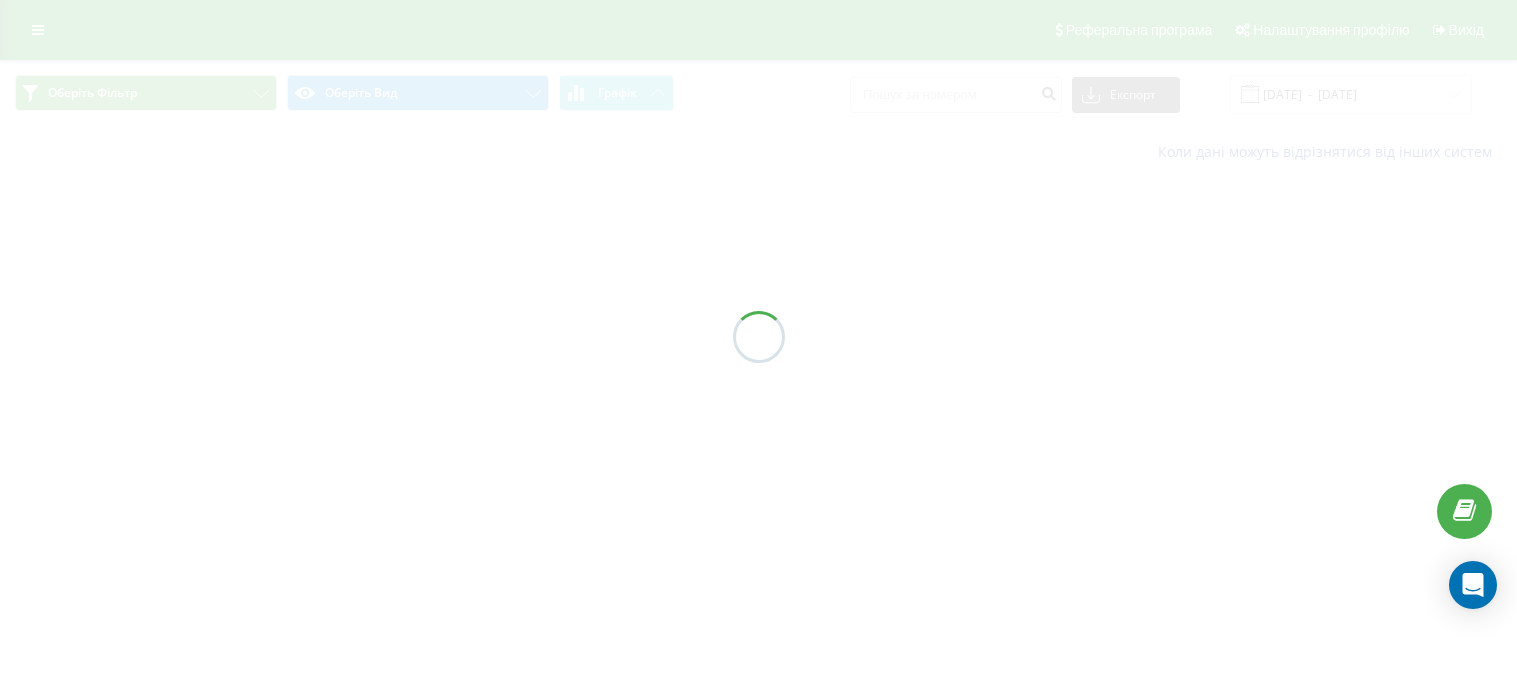scroll, scrollTop: 0, scrollLeft: 0, axis: both 